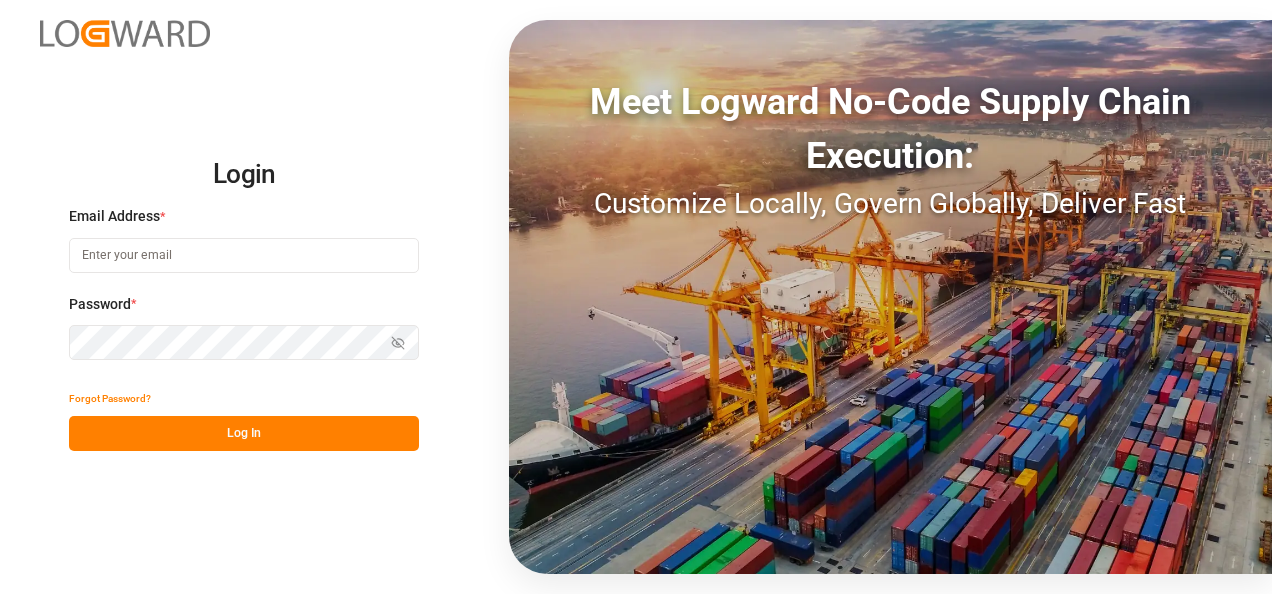 scroll, scrollTop: 0, scrollLeft: 0, axis: both 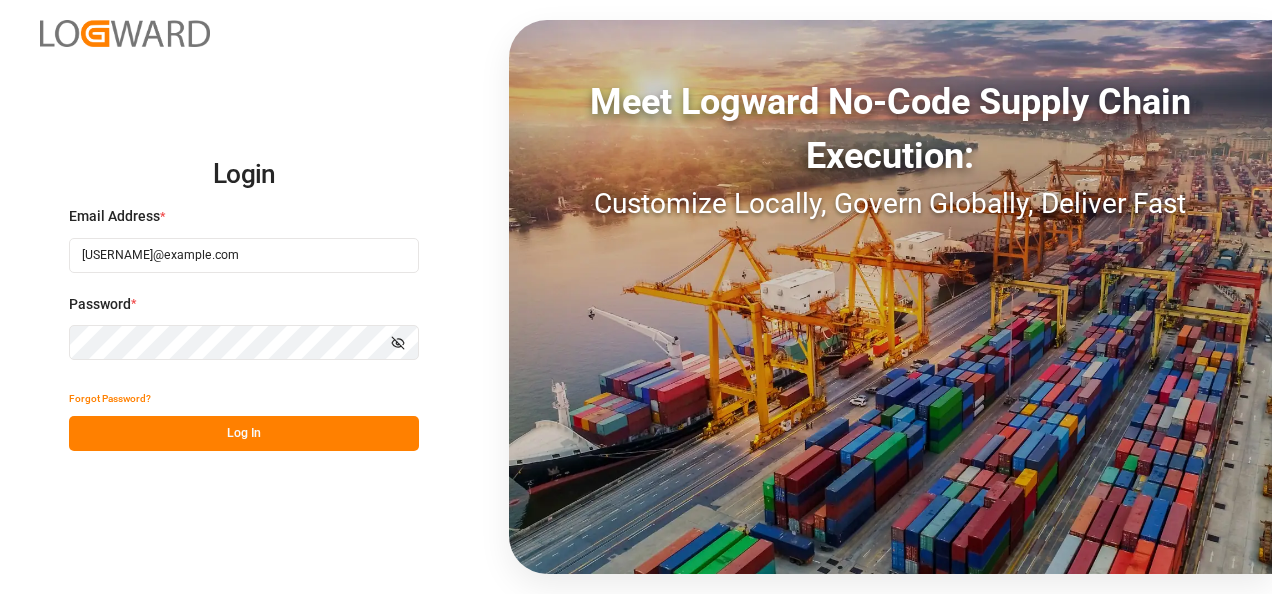 click on "Log In" at bounding box center (244, 433) 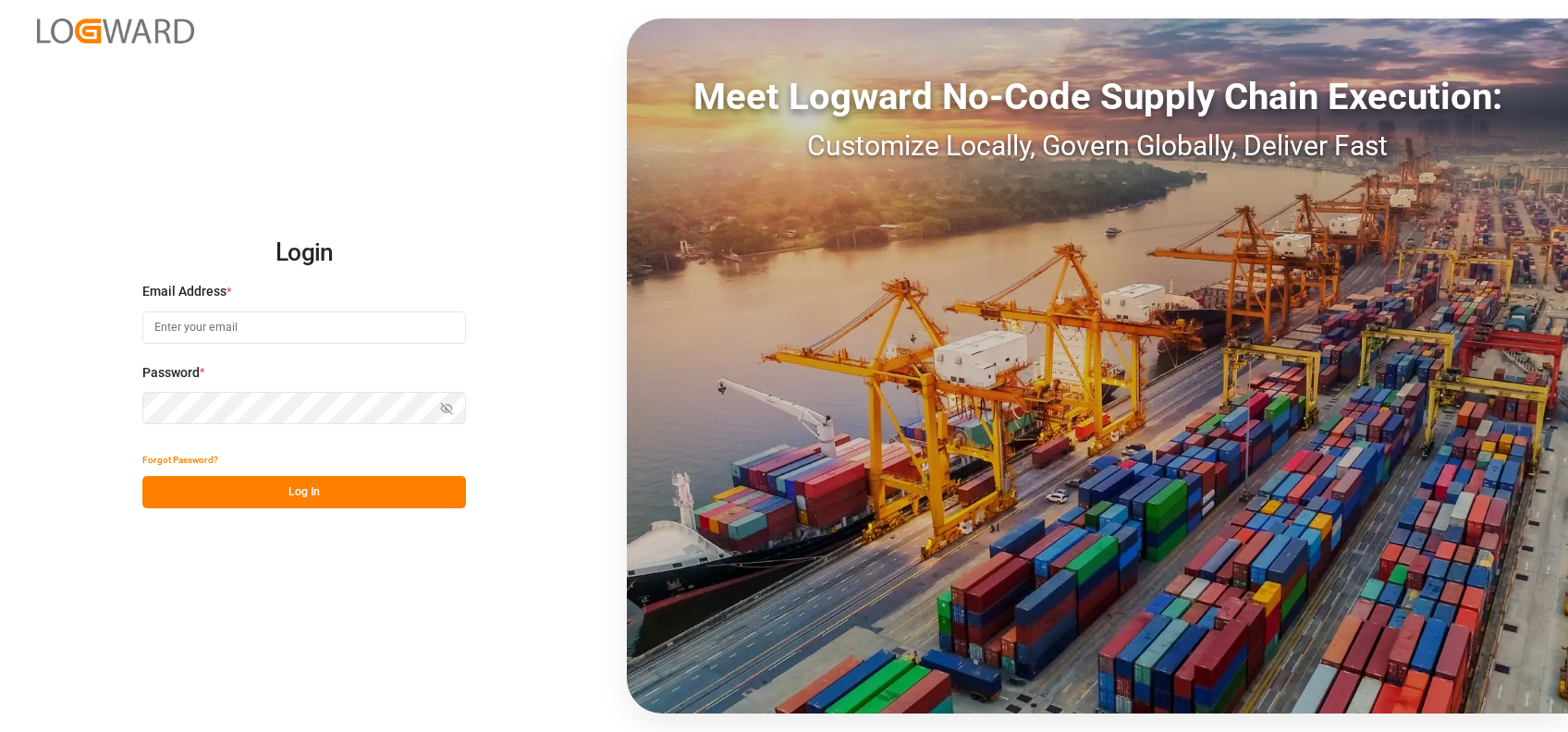 scroll, scrollTop: 0, scrollLeft: 0, axis: both 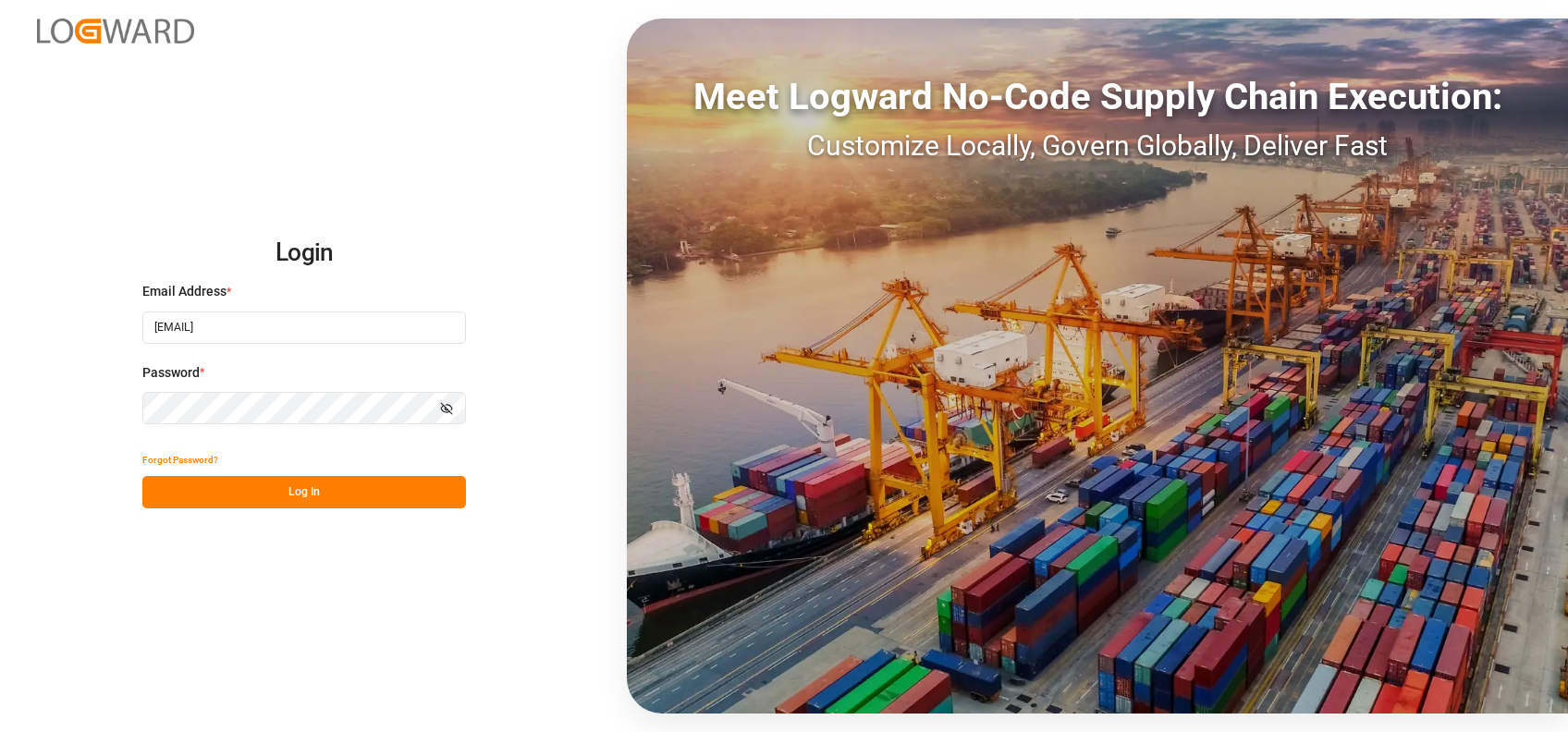 click on "Log In" at bounding box center (304, 492) 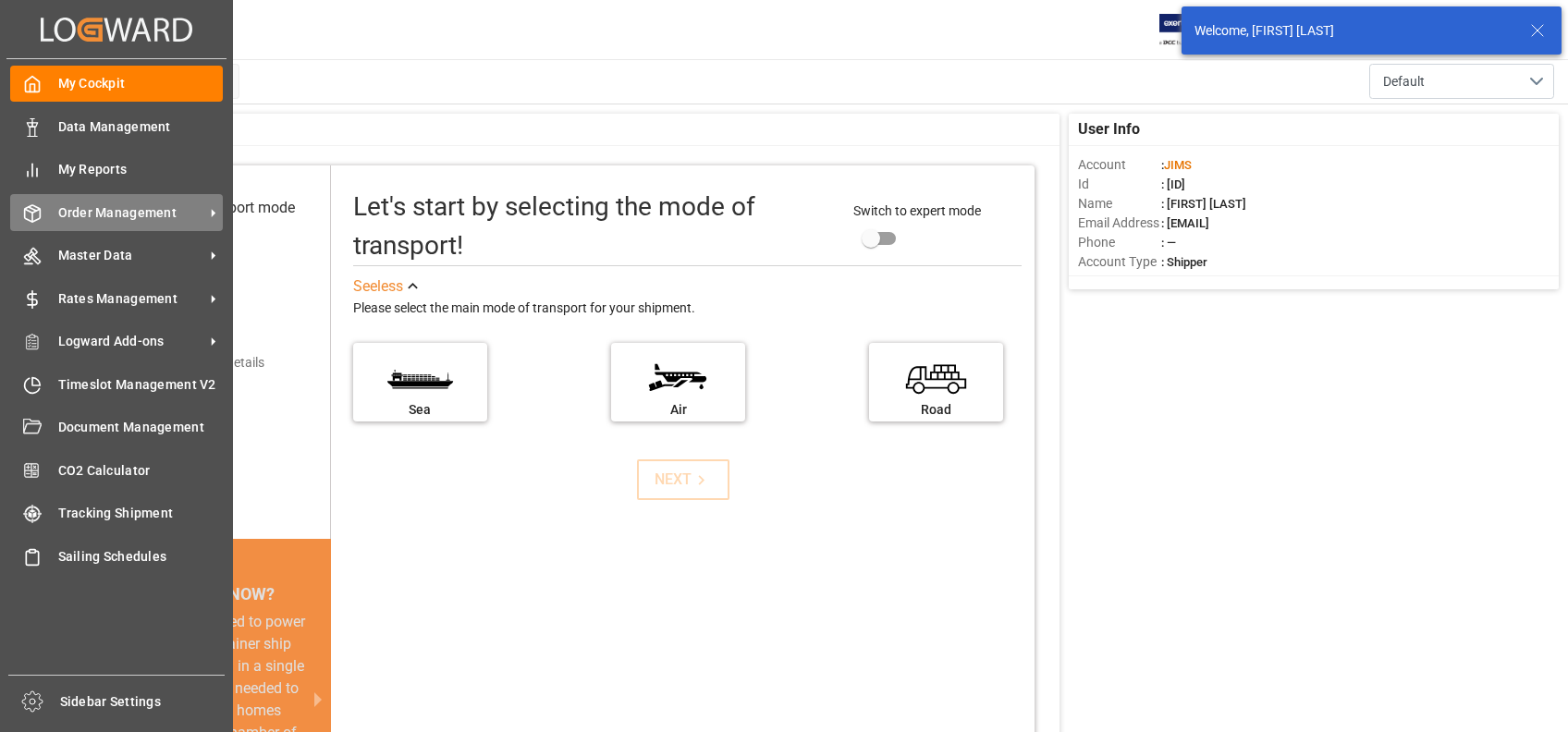 click on "Order Management" at bounding box center [131, 213] 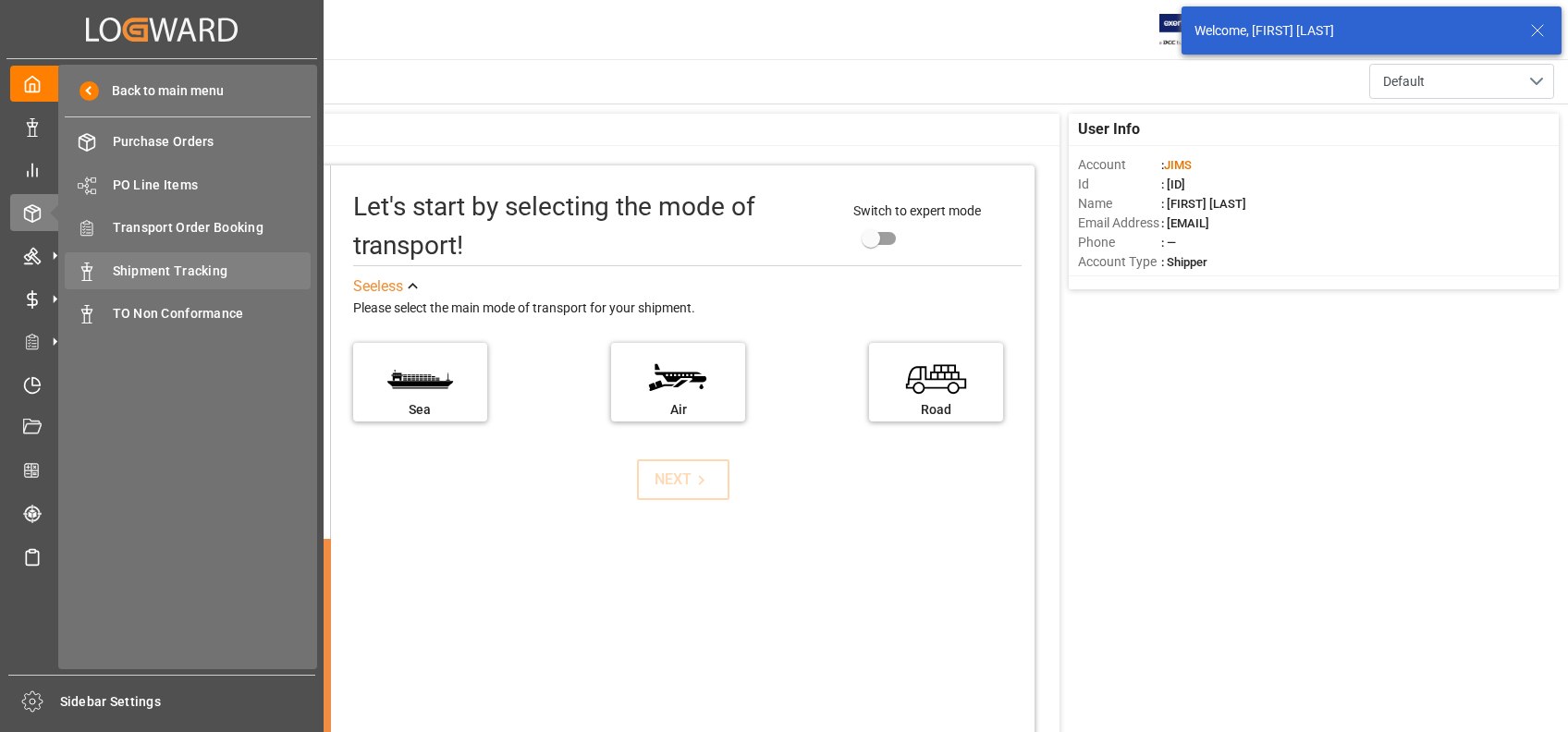 click on "Shipment Tracking" at bounding box center [212, 271] 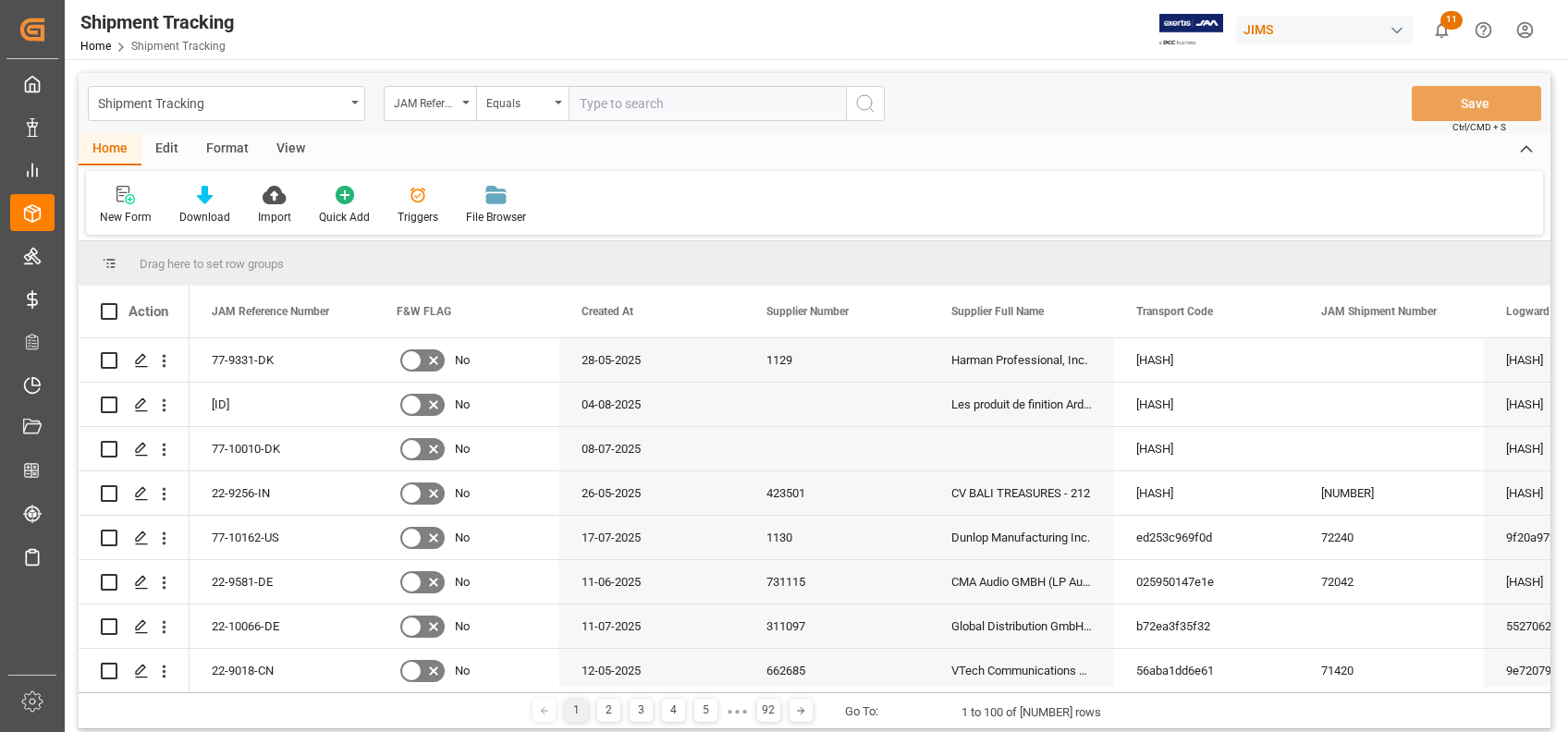 click at bounding box center (707, 104) 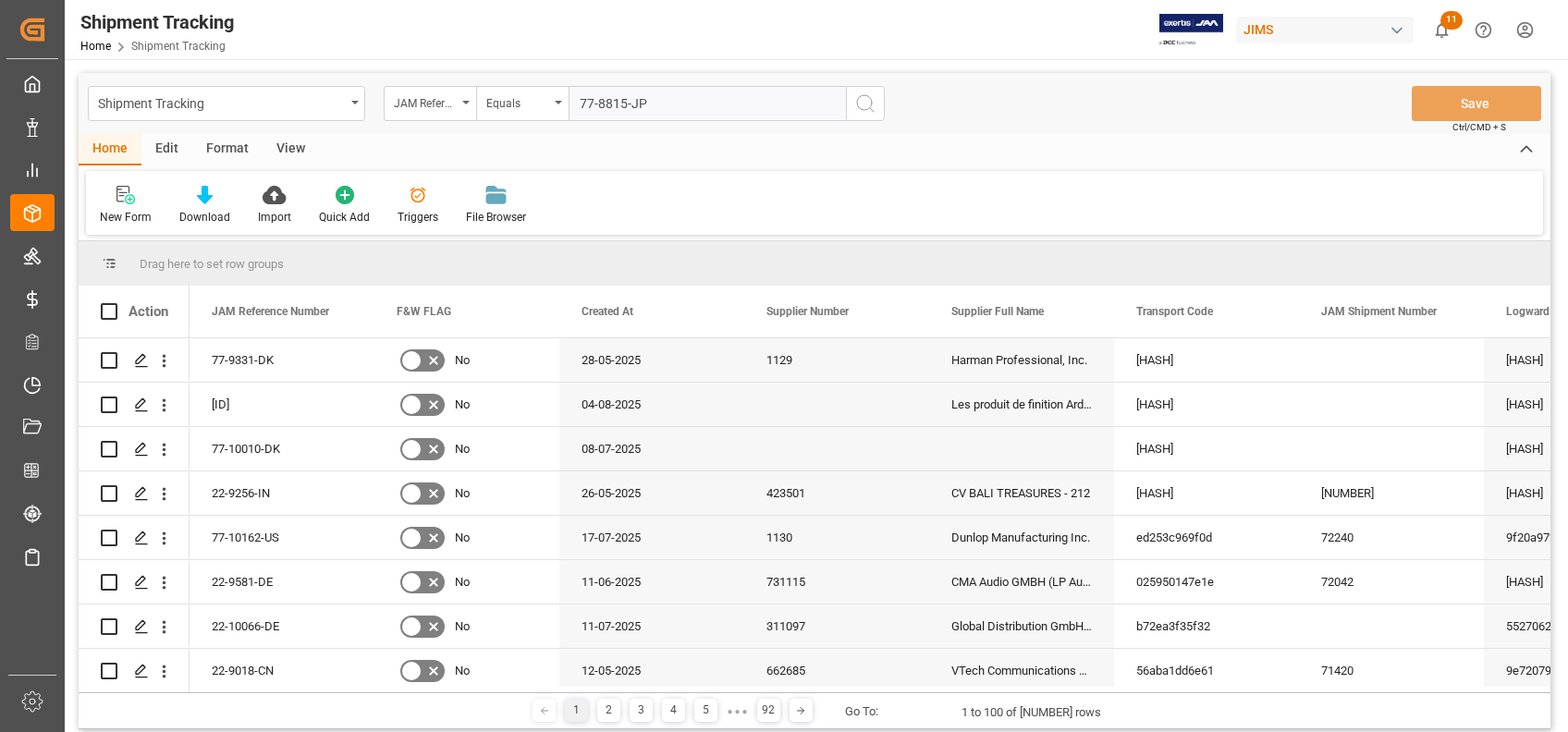type on "77-8815-JP" 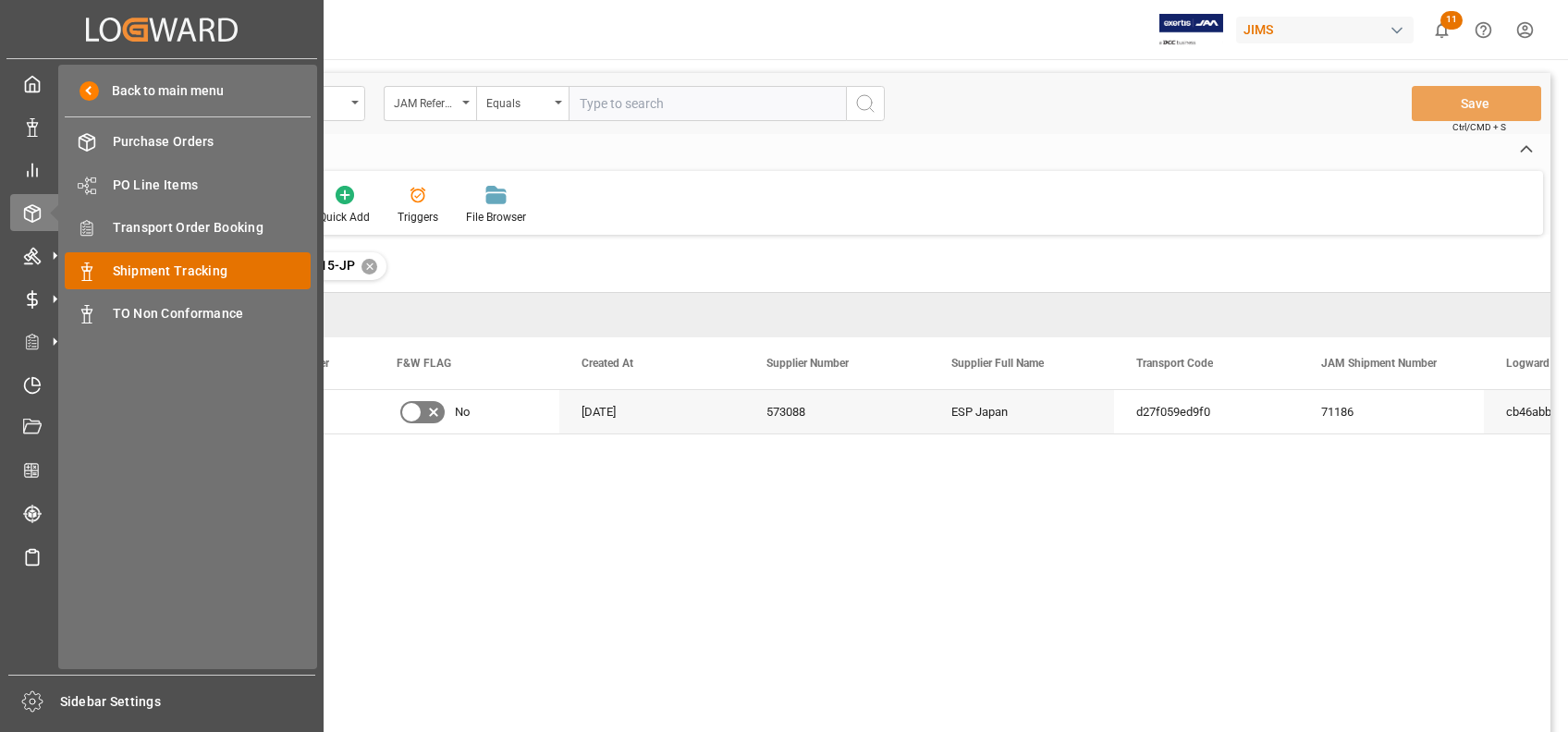 click on "Shipment Tracking Shipment Tracking" at bounding box center (188, 270) 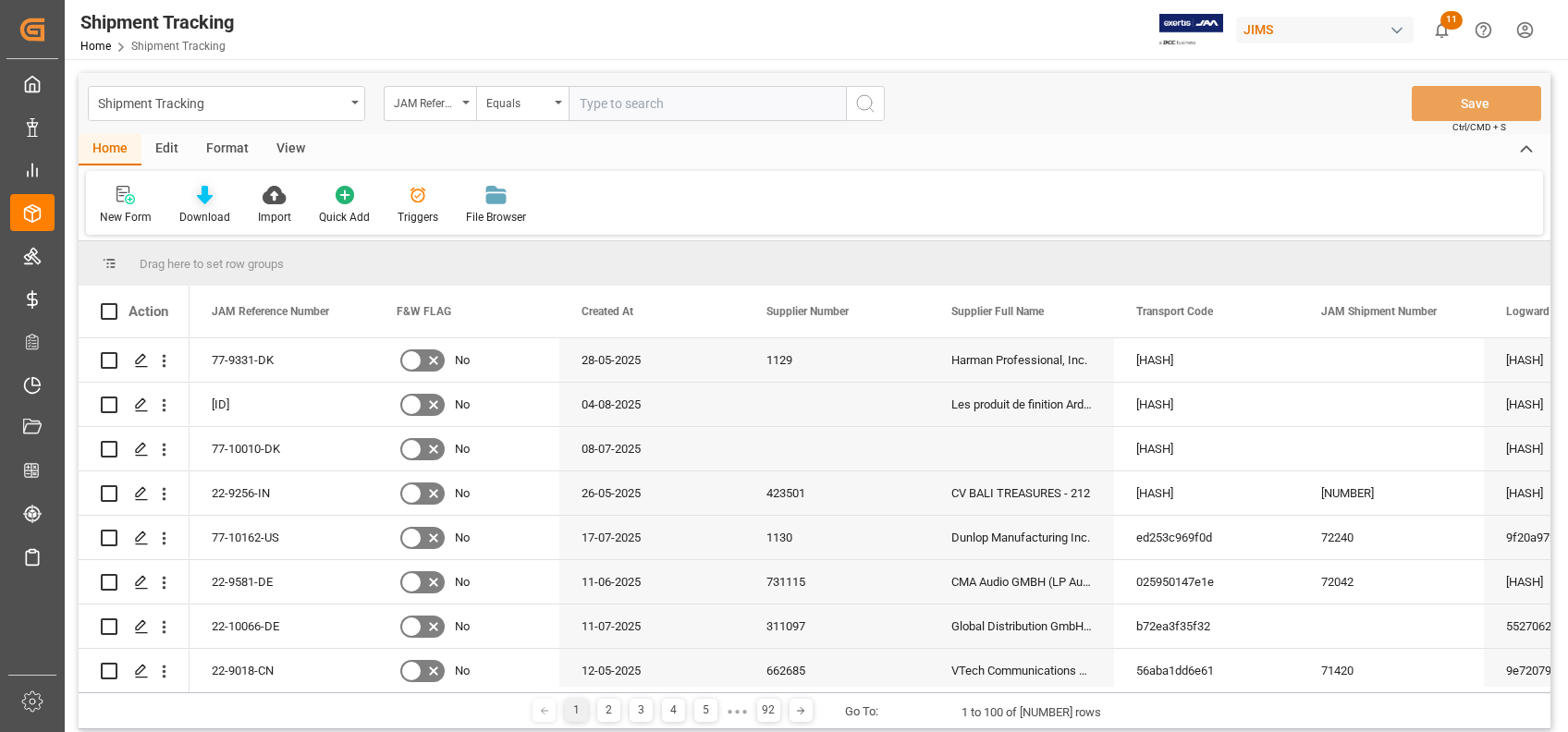 click 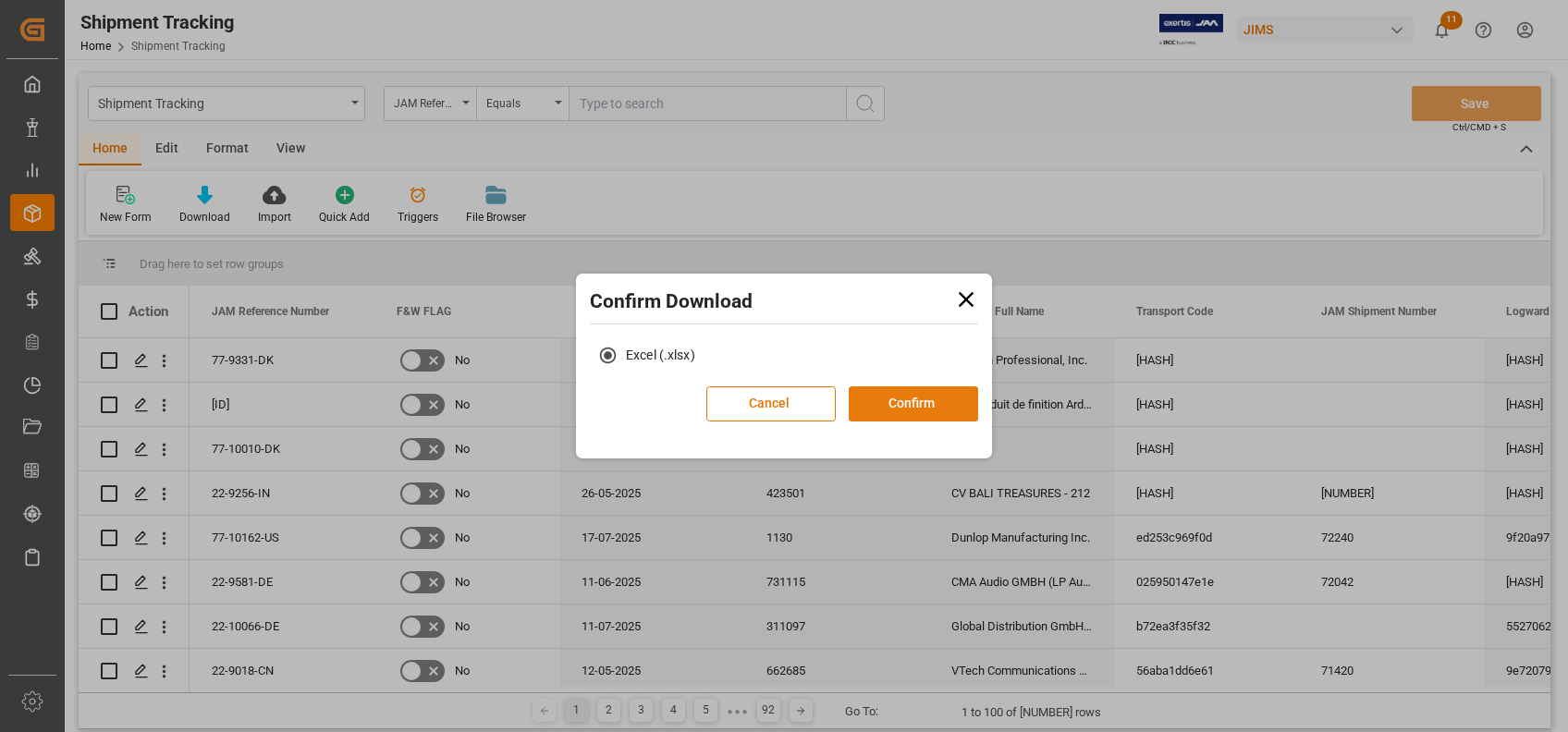 click on "Confirm" at bounding box center (913, 404) 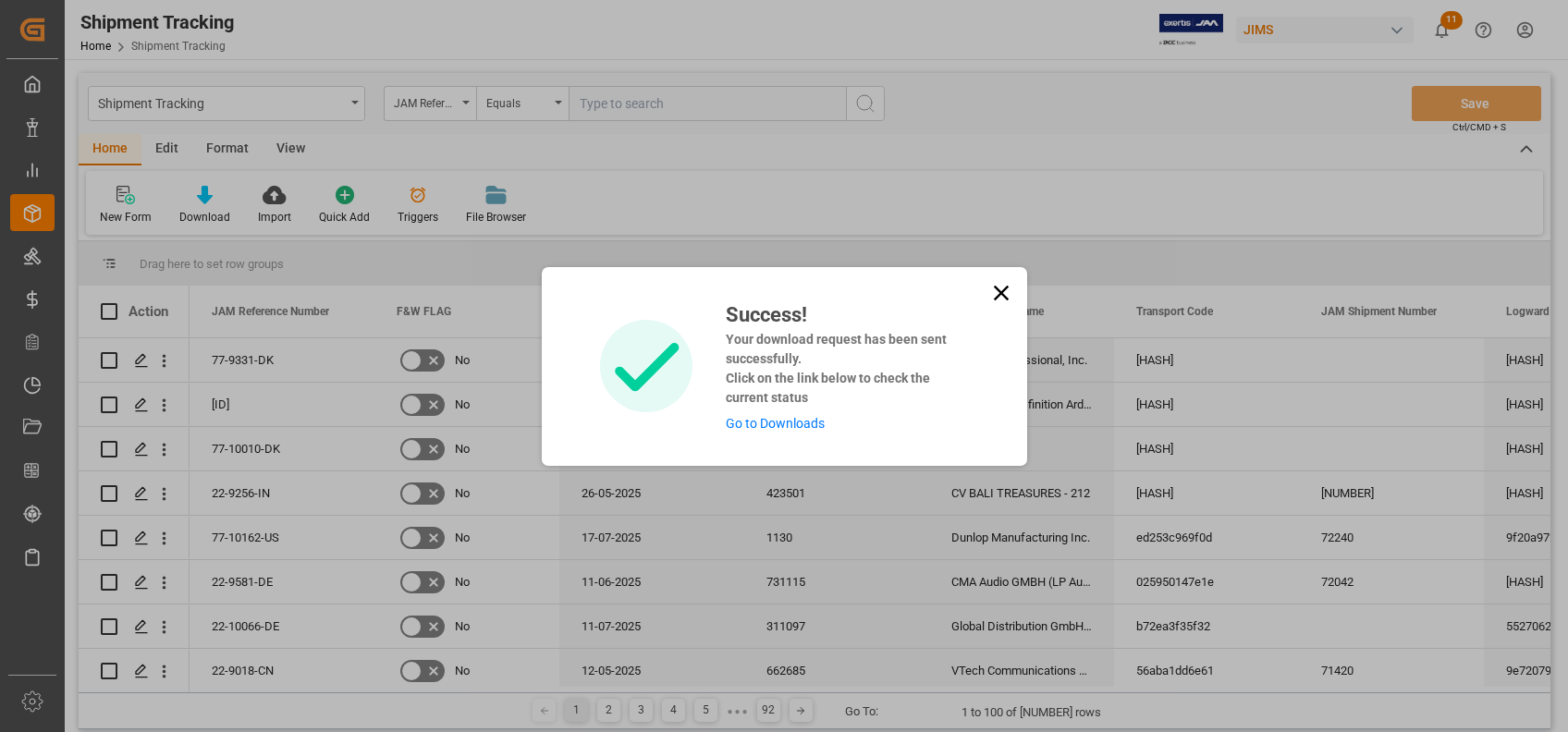 click on "Go to Downloads" at bounding box center (775, 423) 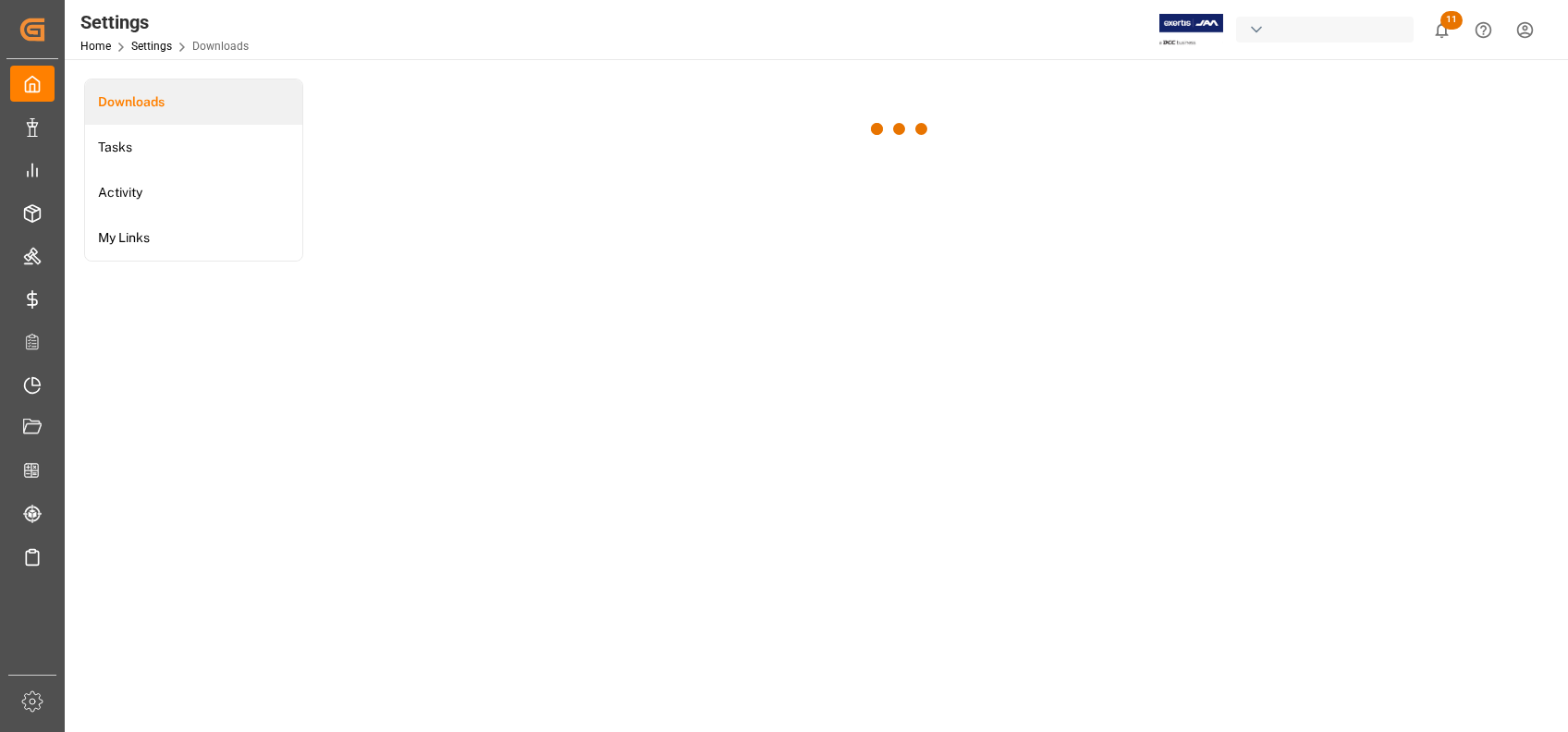 scroll, scrollTop: 0, scrollLeft: 0, axis: both 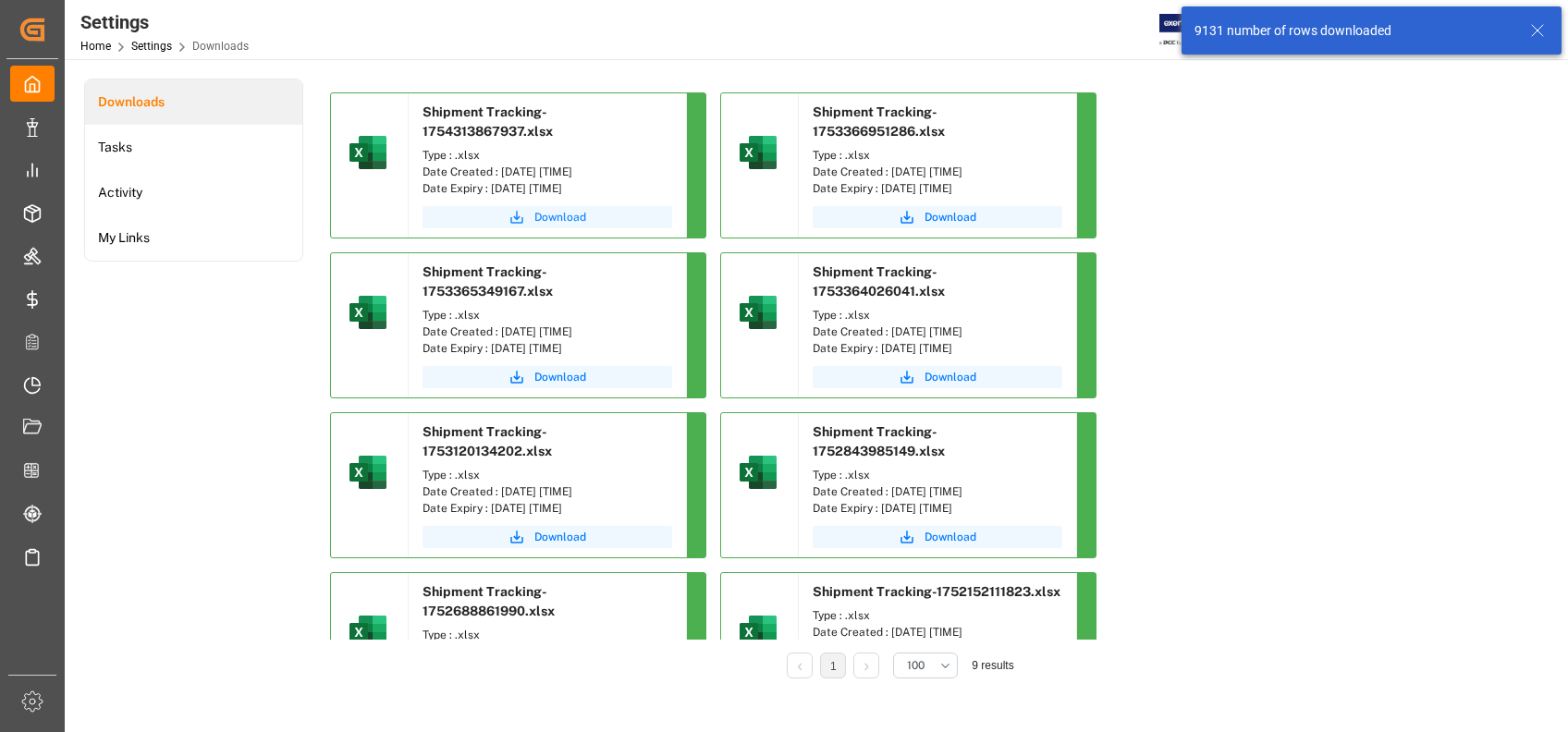 click on "Download" at bounding box center [560, 217] 